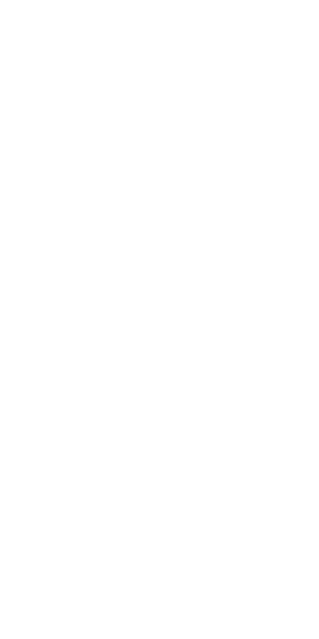 scroll, scrollTop: 0, scrollLeft: 0, axis: both 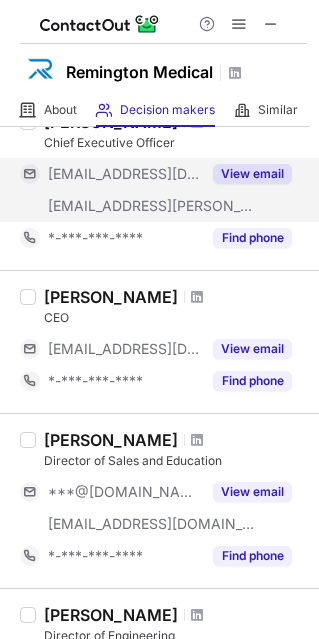 click on "View email" at bounding box center (252, 174) 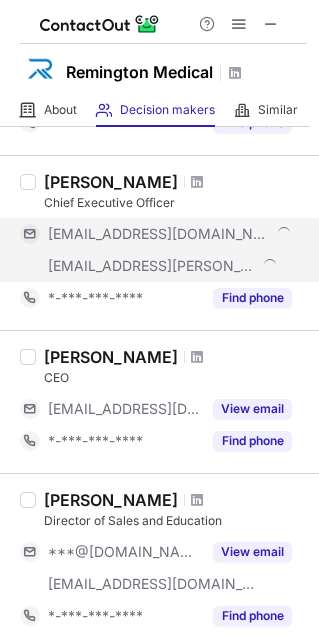 scroll, scrollTop: 244, scrollLeft: 0, axis: vertical 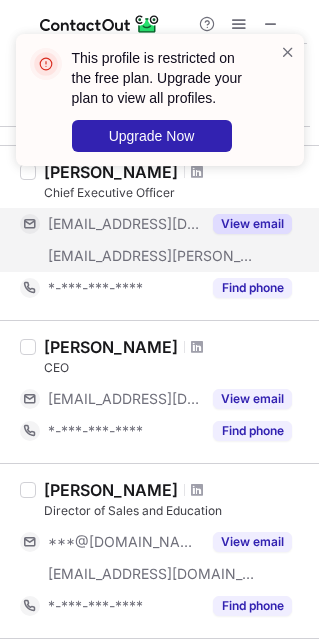 click on "This profile is restricted on the free plan. Upgrade your plan to view all profiles. Upgrade Now" at bounding box center [160, 100] 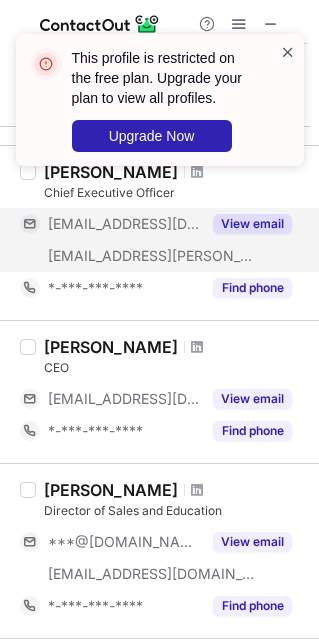 click at bounding box center (288, 52) 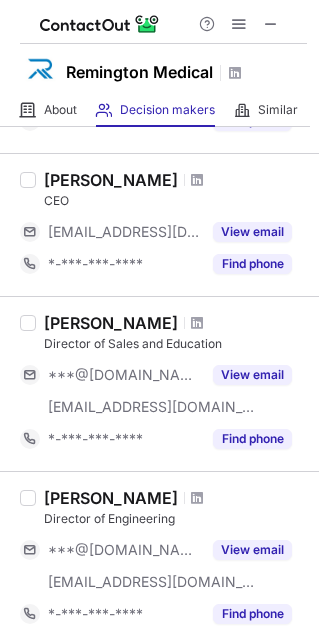 scroll, scrollTop: 417, scrollLeft: 0, axis: vertical 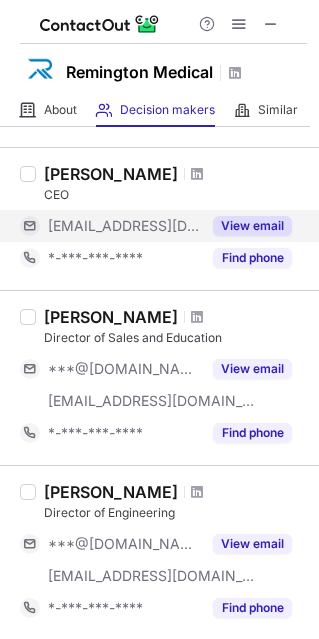 click on "View email" at bounding box center [252, 226] 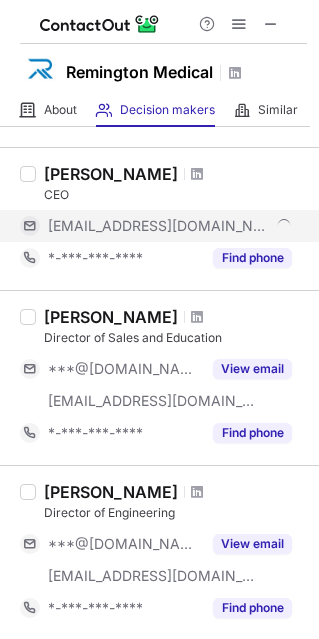 click on "***@remmed.com" at bounding box center [170, 226] 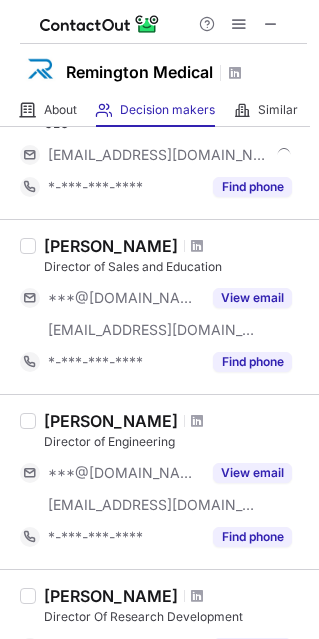 scroll, scrollTop: 478, scrollLeft: 0, axis: vertical 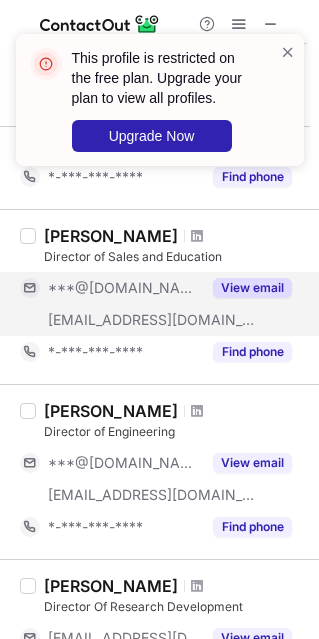 click on "View email" at bounding box center (252, 288) 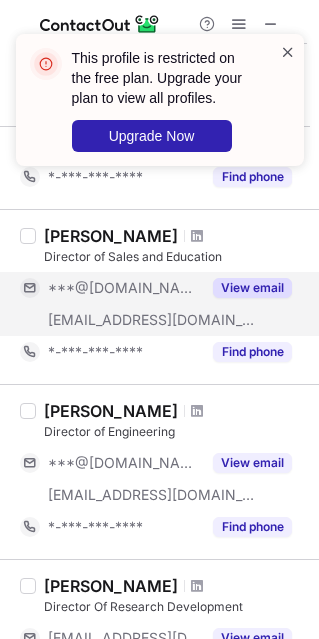 click at bounding box center [288, 52] 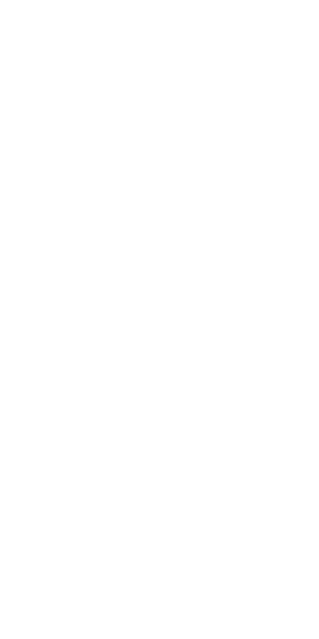 scroll, scrollTop: 0, scrollLeft: 0, axis: both 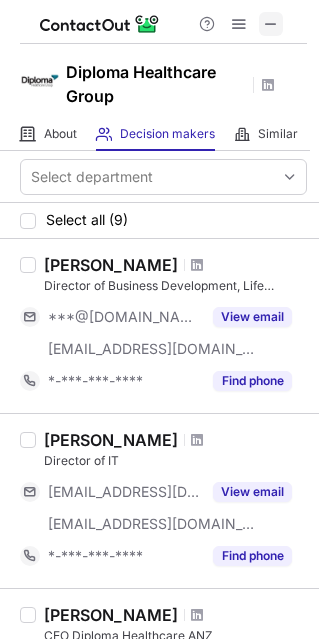click at bounding box center [271, 24] 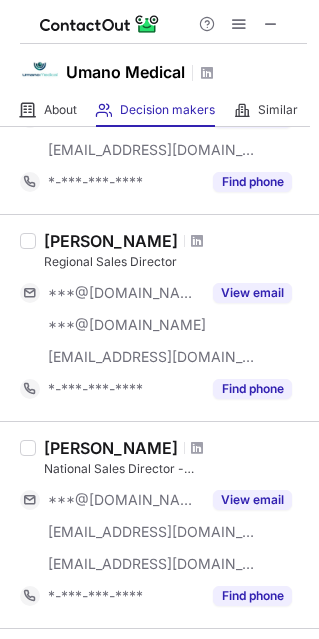 scroll, scrollTop: 328, scrollLeft: 0, axis: vertical 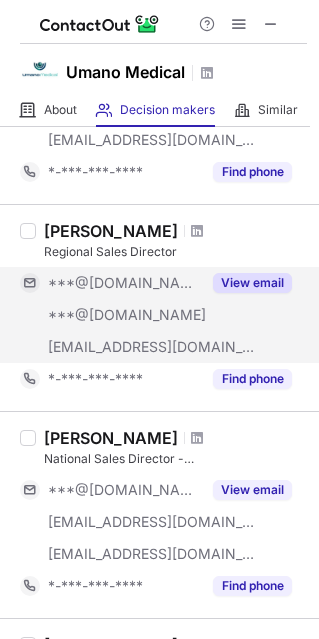 click on "View email" at bounding box center (252, 283) 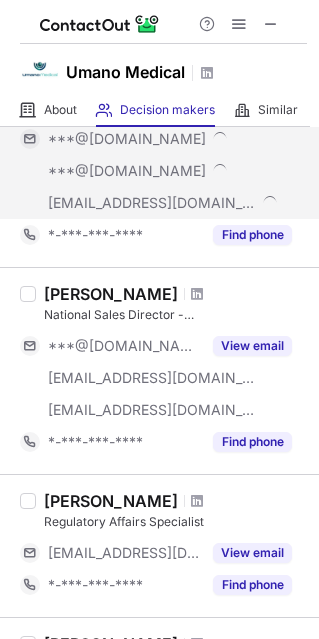 scroll, scrollTop: 480, scrollLeft: 0, axis: vertical 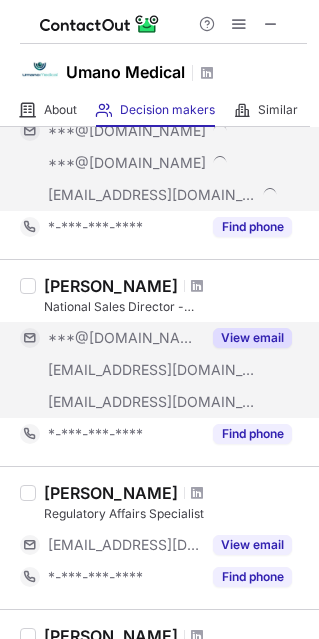 click on "View email" at bounding box center (252, 338) 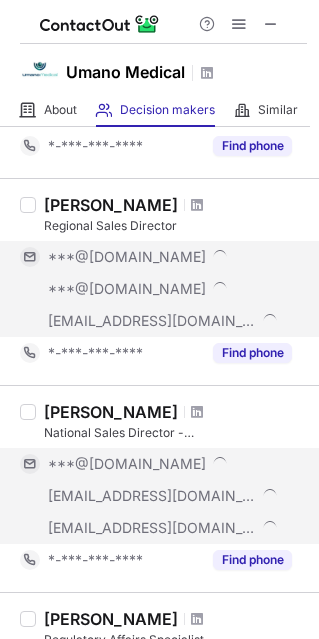 scroll, scrollTop: 356, scrollLeft: 0, axis: vertical 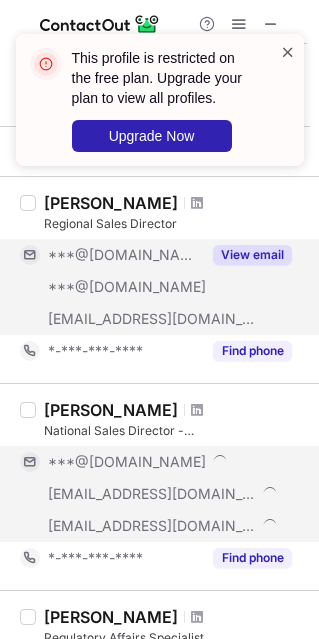 click at bounding box center (288, 52) 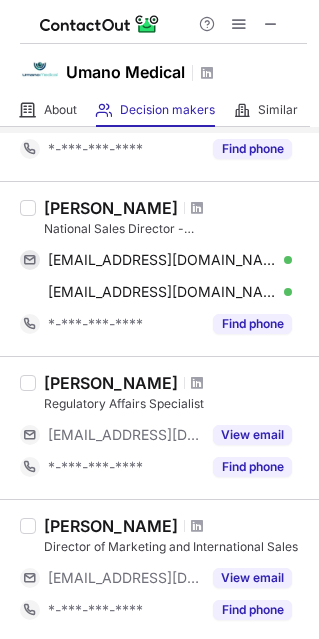 scroll, scrollTop: 548, scrollLeft: 0, axis: vertical 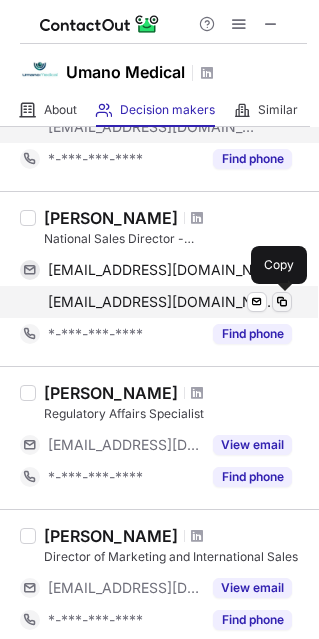 click at bounding box center [282, 302] 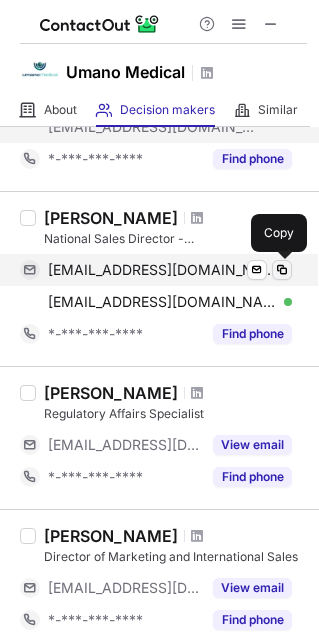 click at bounding box center [282, 270] 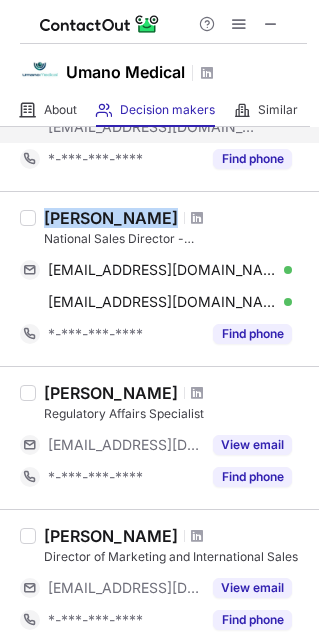 drag, startPoint x: 43, startPoint y: 209, endPoint x: 160, endPoint y: 211, distance: 117.01709 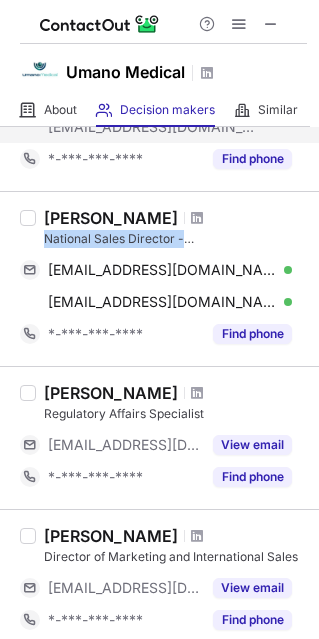 copy on "National Sales Director - Canada" 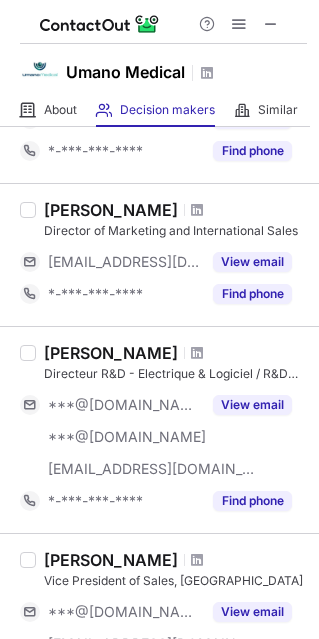 scroll, scrollTop: 876, scrollLeft: 0, axis: vertical 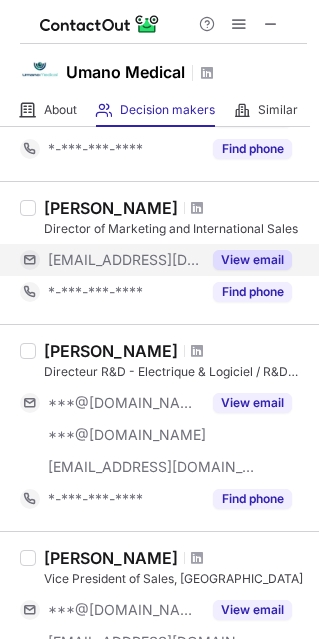 click on "View email" at bounding box center (252, 260) 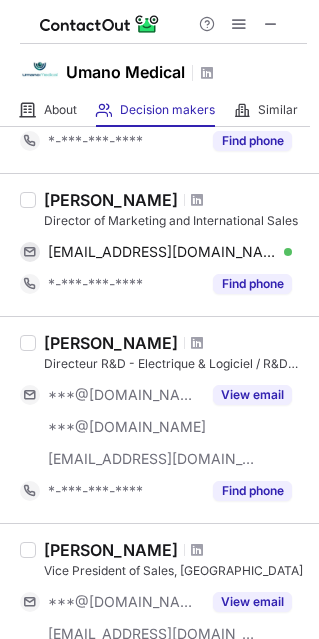 scroll, scrollTop: 876, scrollLeft: 0, axis: vertical 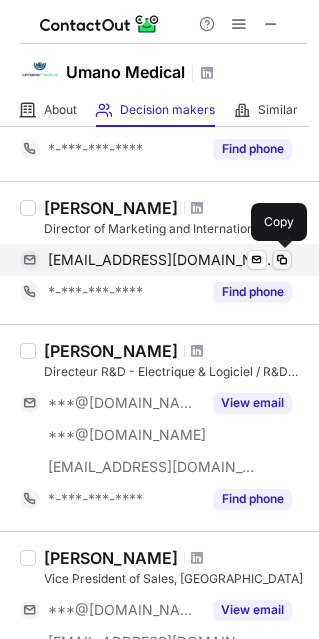 click at bounding box center (282, 260) 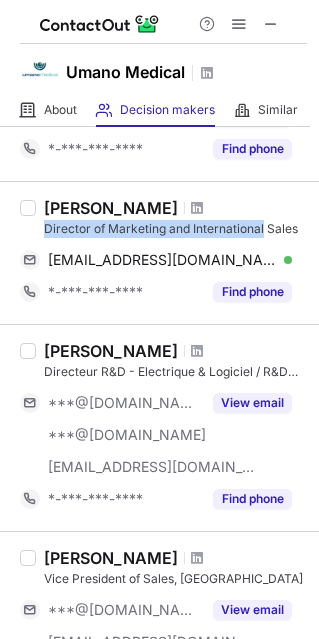 drag, startPoint x: 40, startPoint y: 227, endPoint x: 269, endPoint y: 217, distance: 229.21823 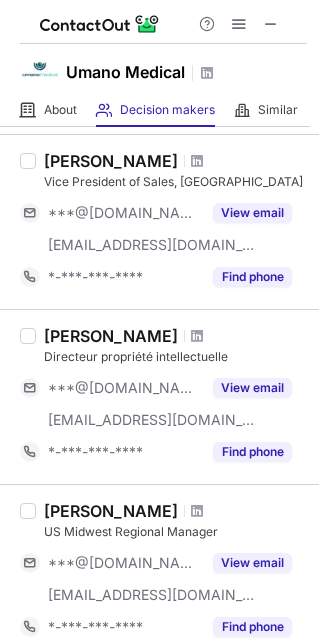 scroll, scrollTop: 1274, scrollLeft: 0, axis: vertical 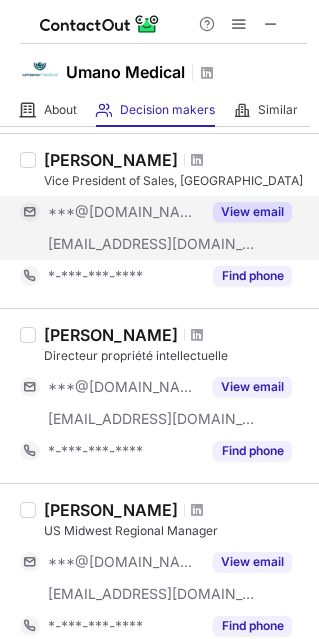 click on "View email" at bounding box center [252, 212] 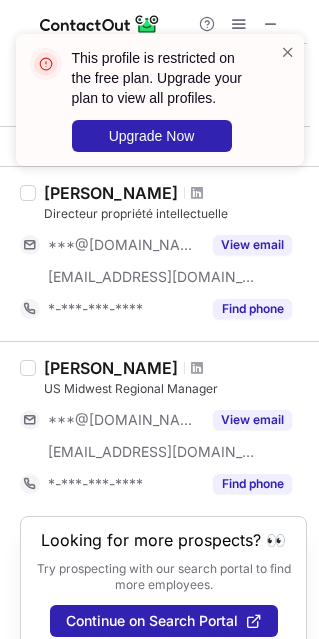 scroll, scrollTop: 1441, scrollLeft: 0, axis: vertical 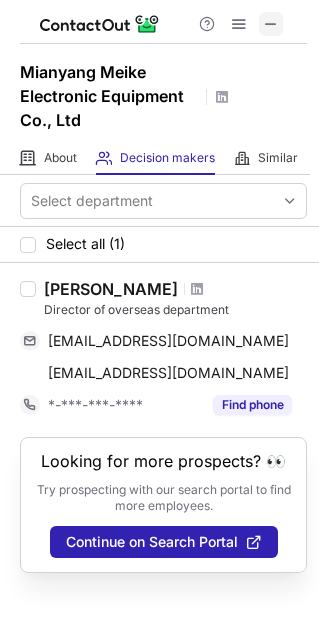 click at bounding box center (271, 24) 